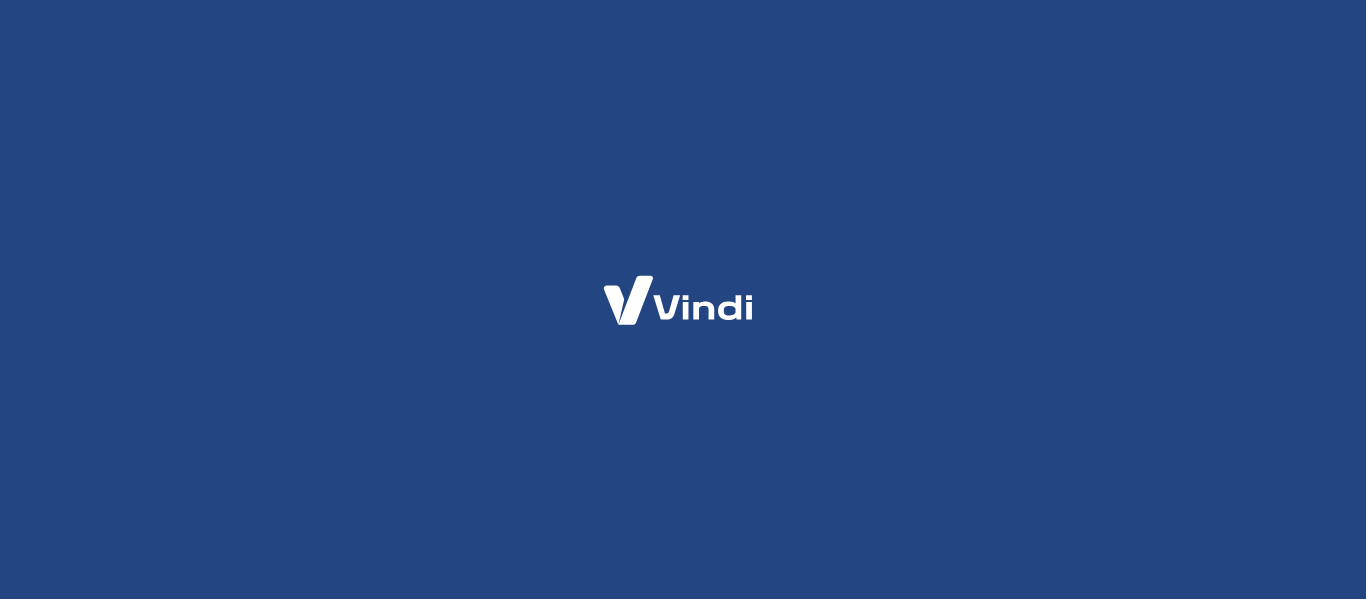 scroll, scrollTop: 0, scrollLeft: 0, axis: both 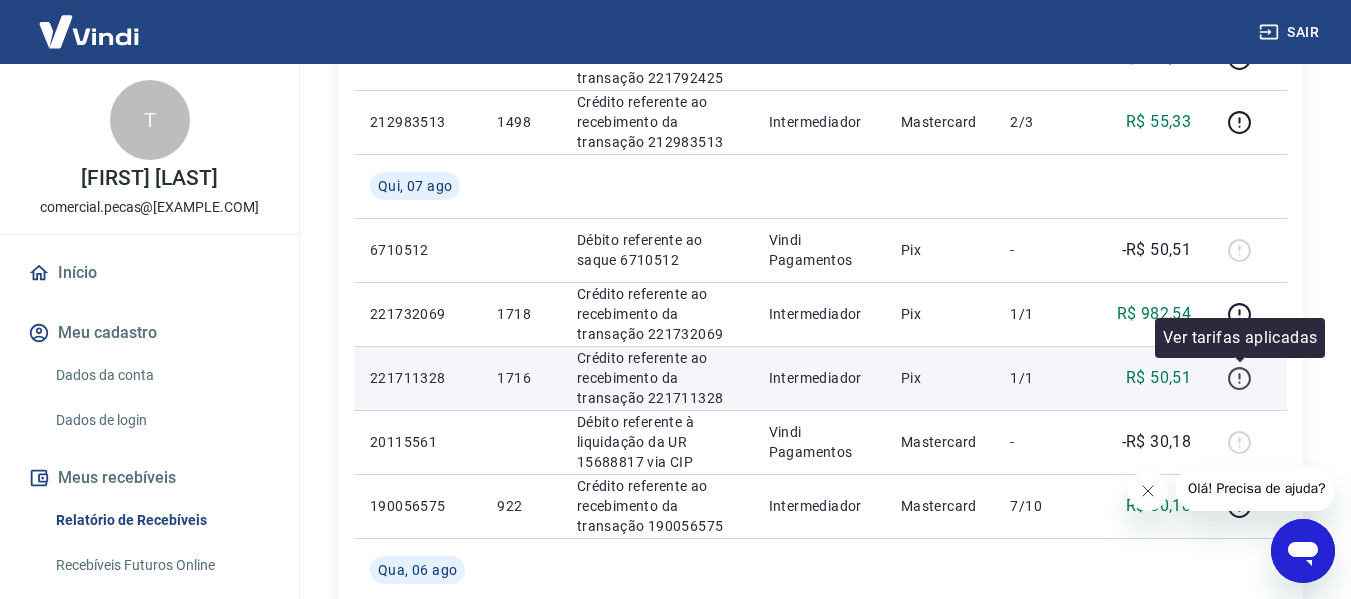 click 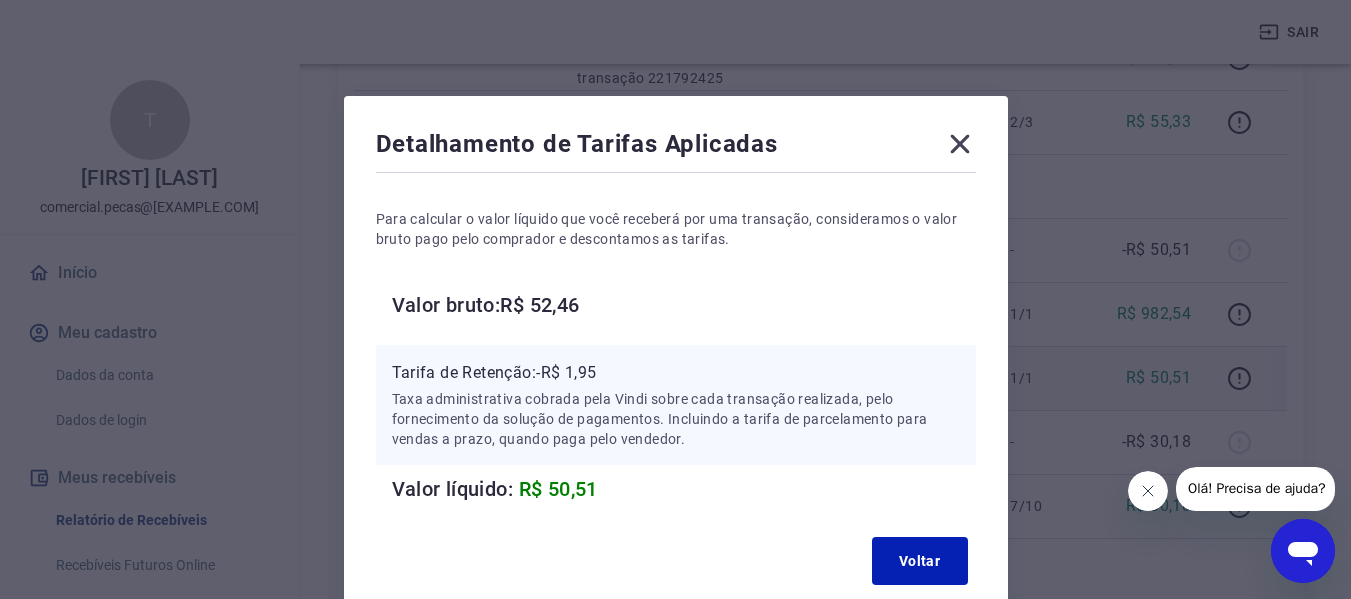 click on "Valor bruto:  R$ 52,46" at bounding box center [684, 305] 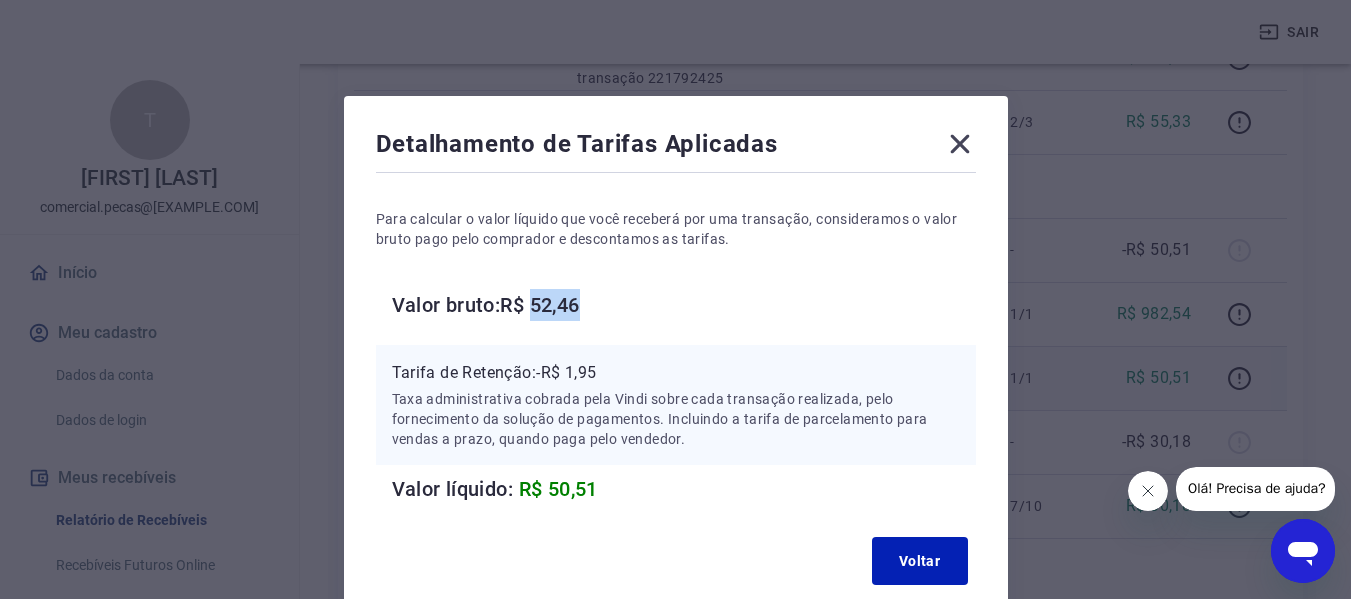 click on "Valor bruto:  R$ 52,46" at bounding box center [684, 305] 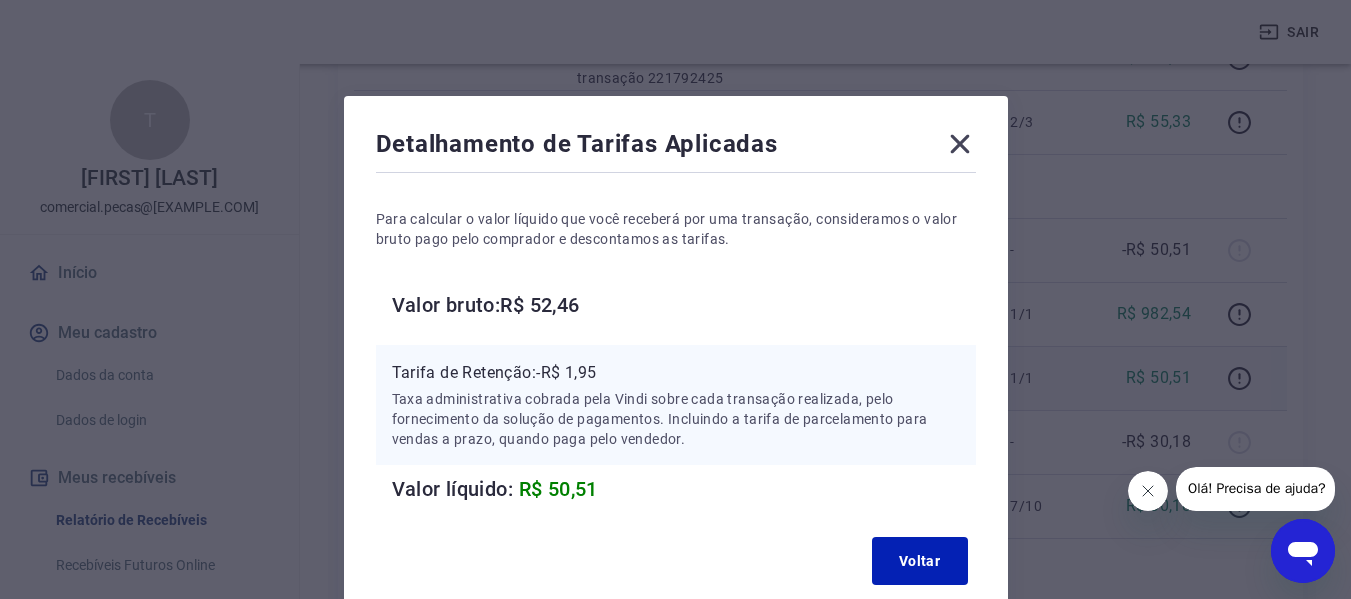 click 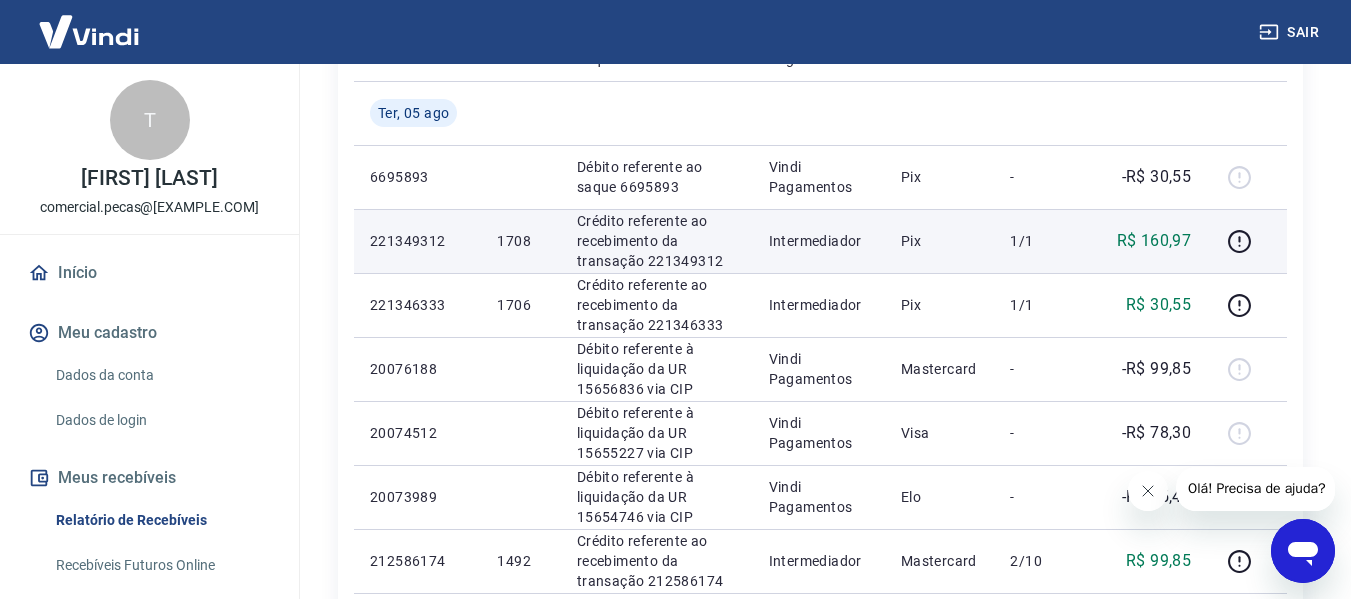 scroll, scrollTop: 1175, scrollLeft: 0, axis: vertical 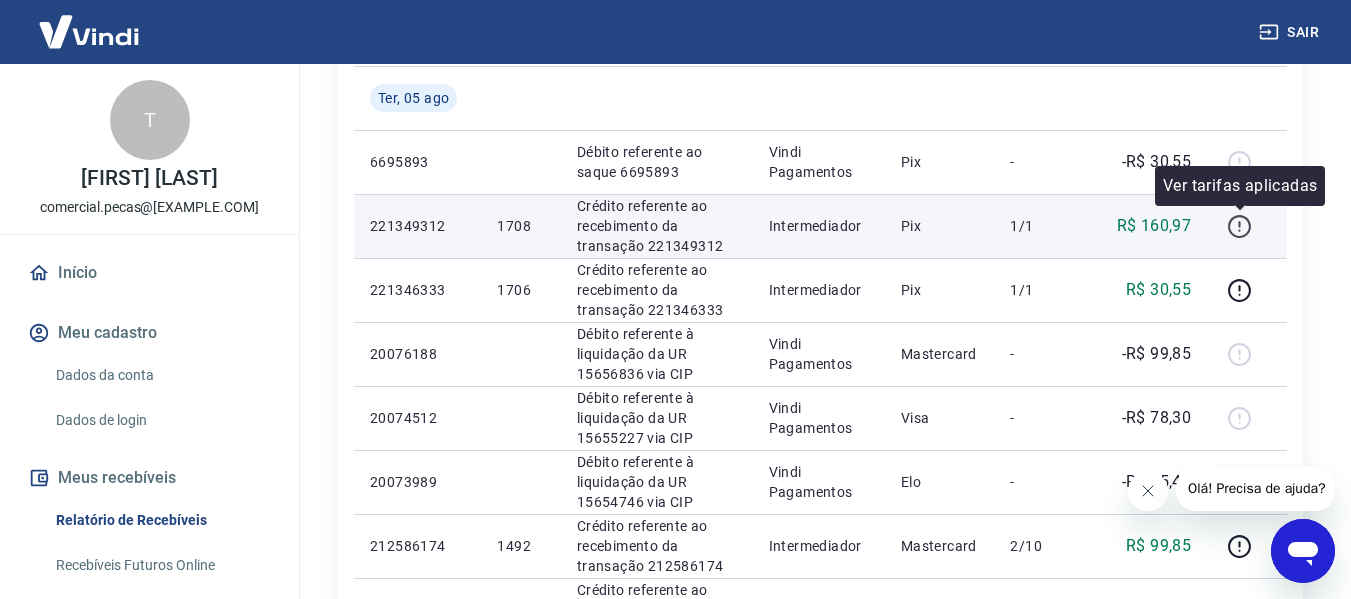 click 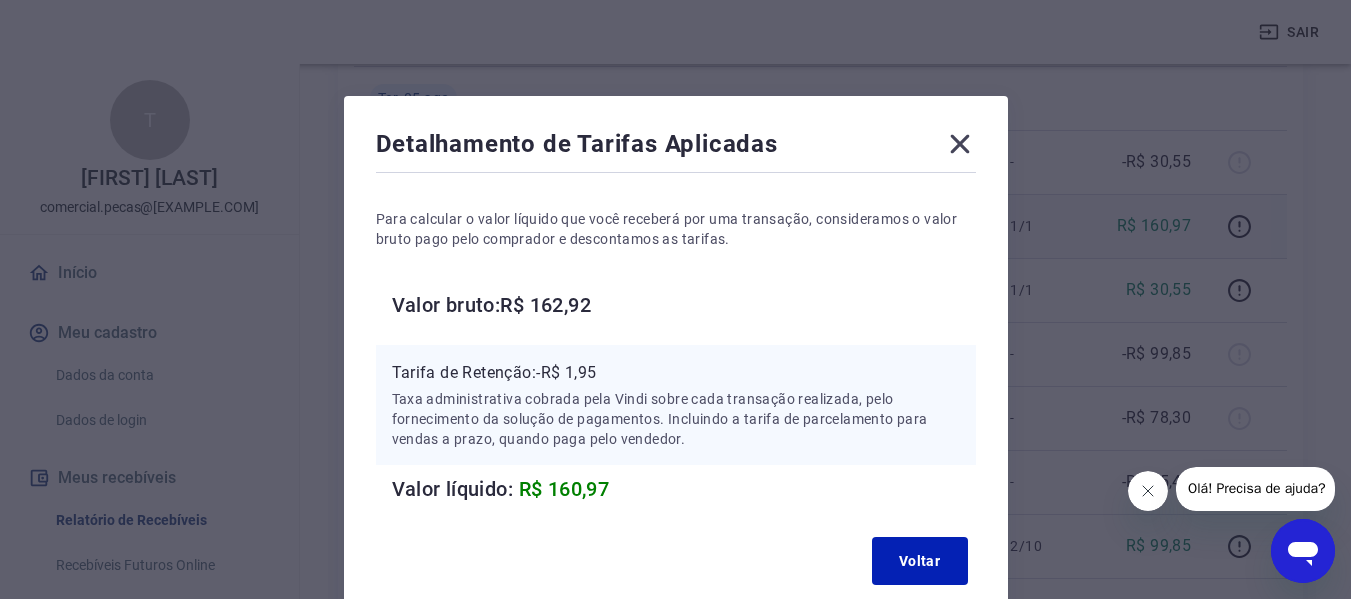 click on "Valor bruto:  R$ 162,92" at bounding box center [684, 305] 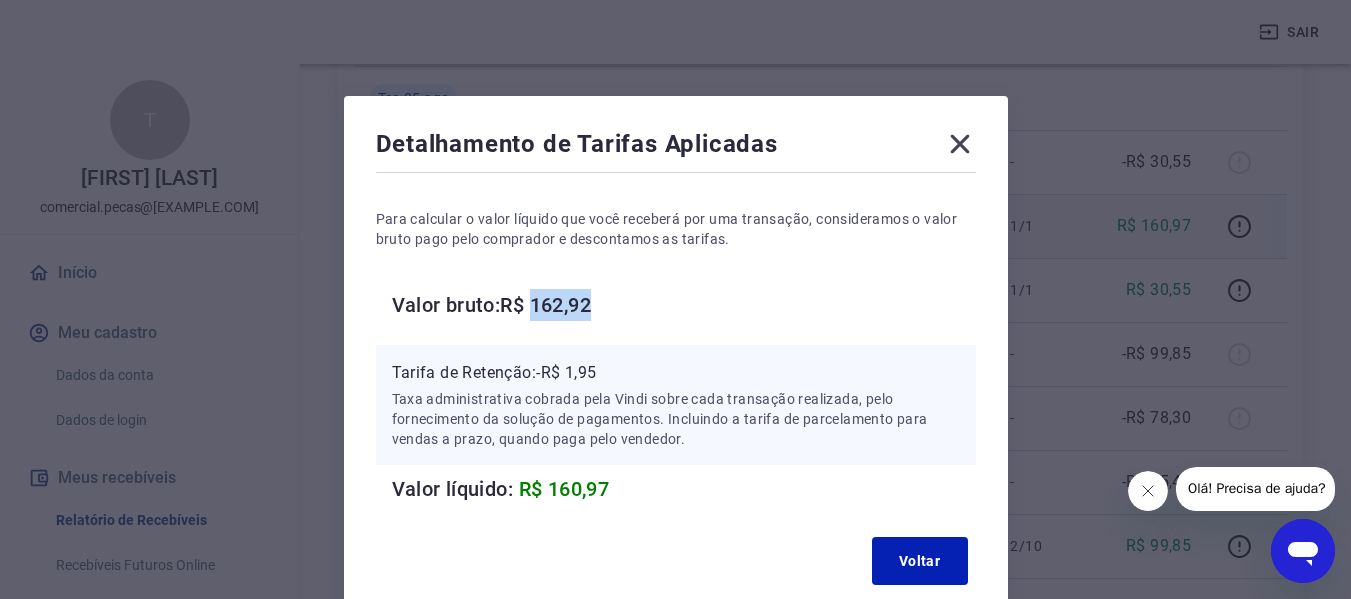 click on "Valor bruto:  R$ 162,92" at bounding box center [684, 305] 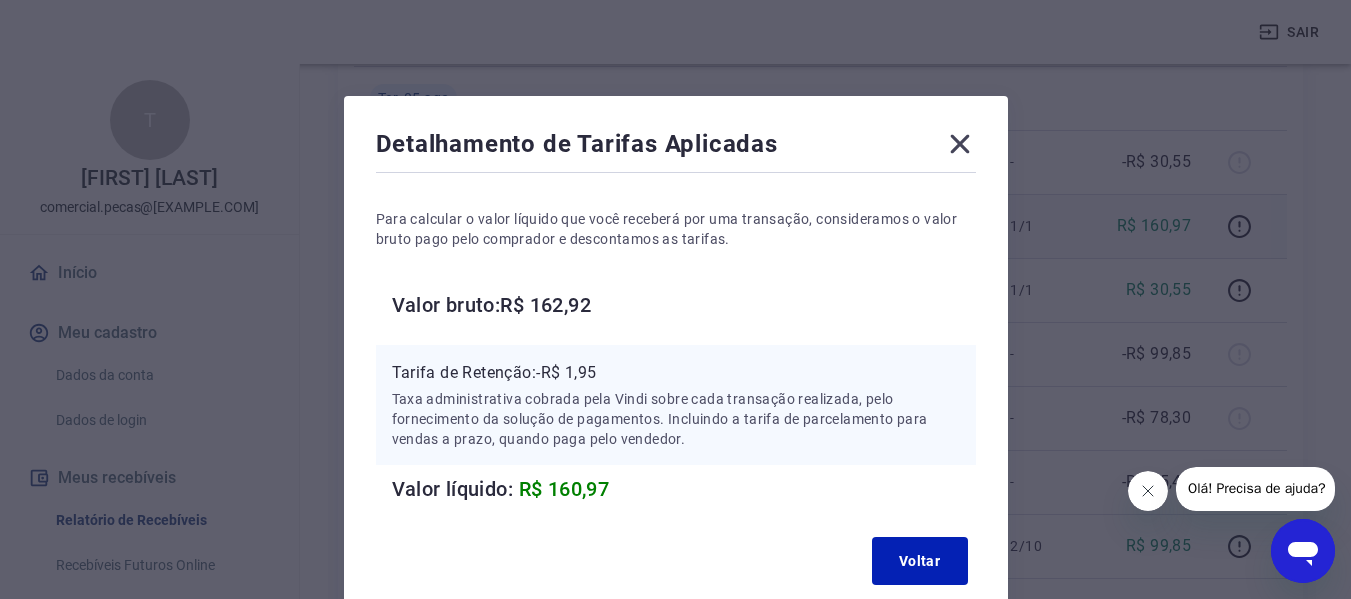click 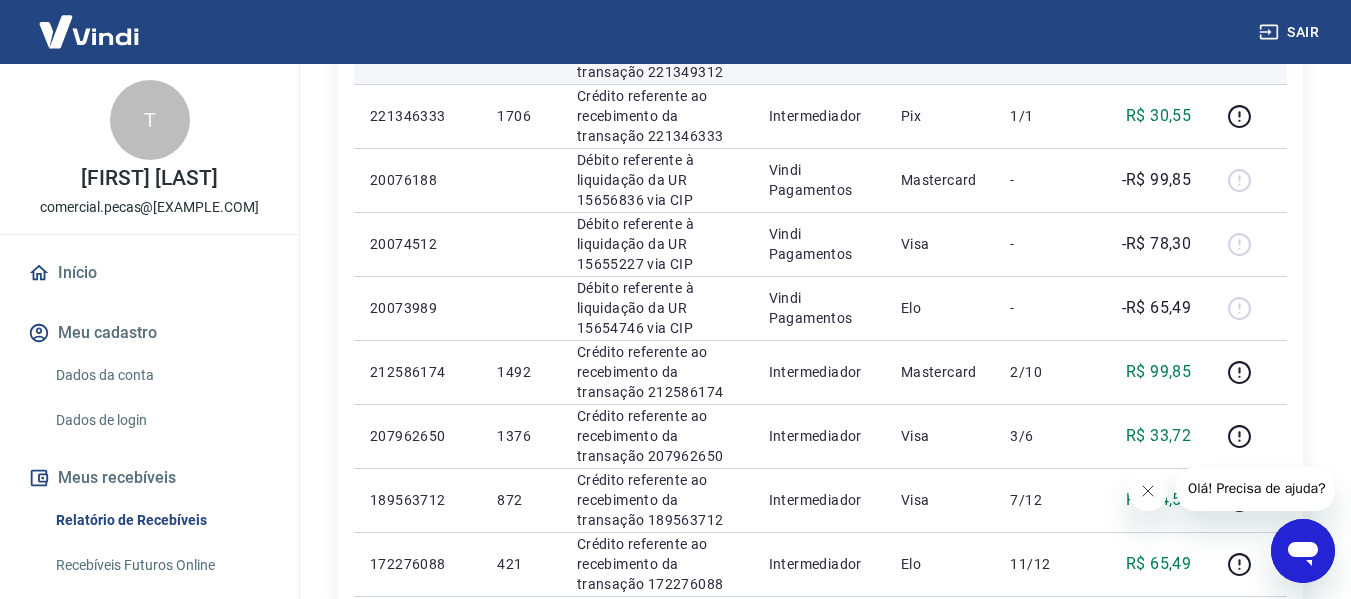 scroll, scrollTop: 1675, scrollLeft: 0, axis: vertical 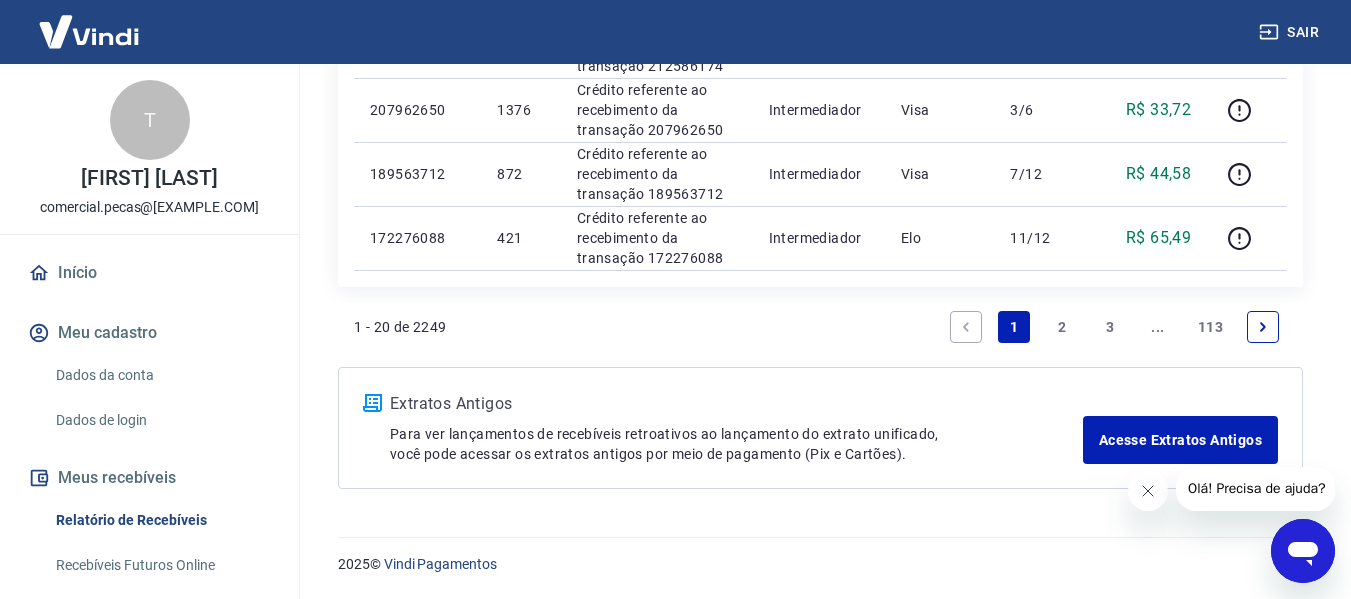 click on "2" at bounding box center [1062, 327] 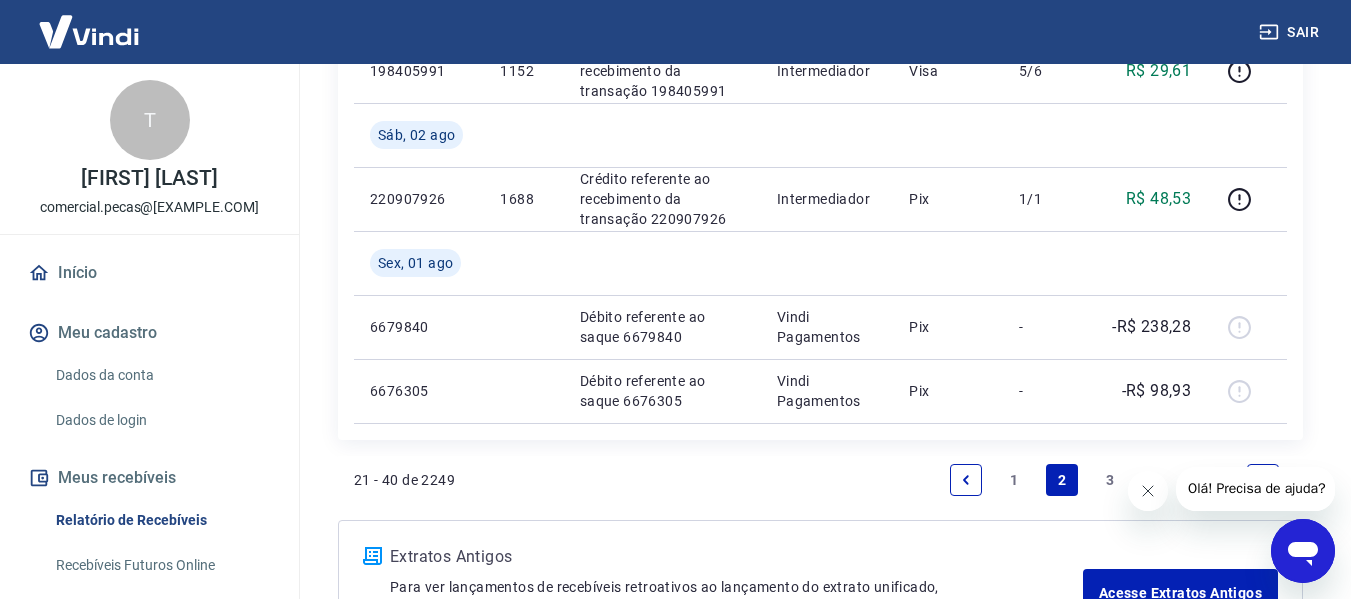 scroll, scrollTop: 1600, scrollLeft: 0, axis: vertical 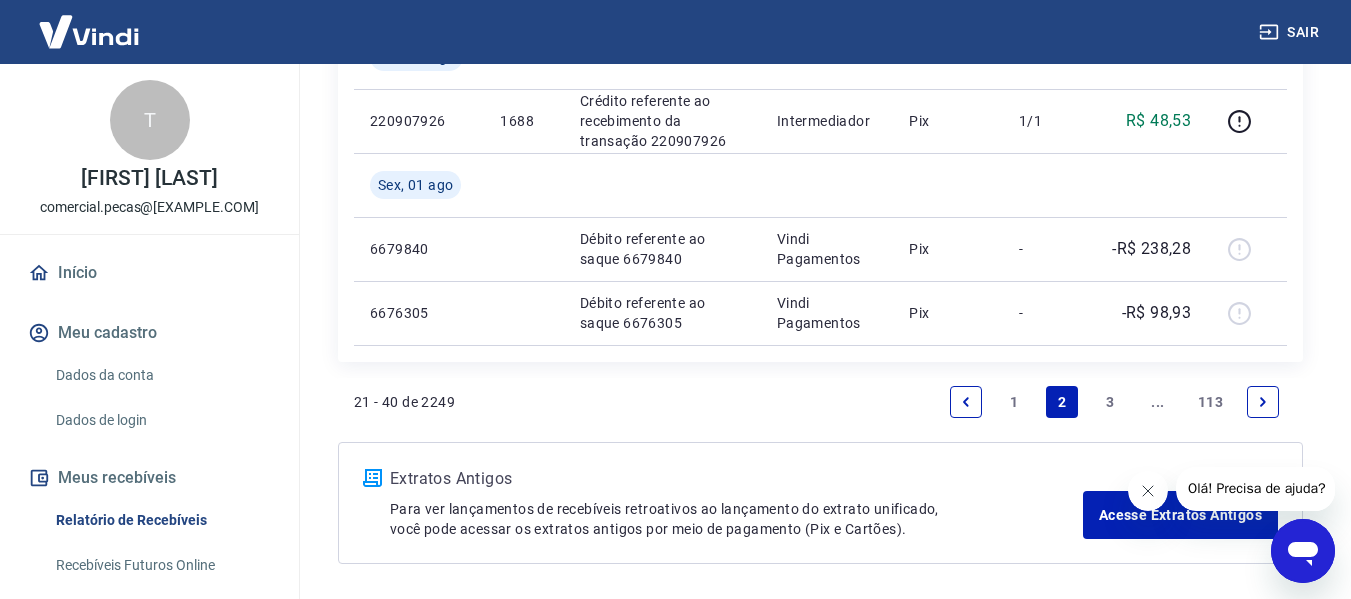 click on "3" at bounding box center [1110, 402] 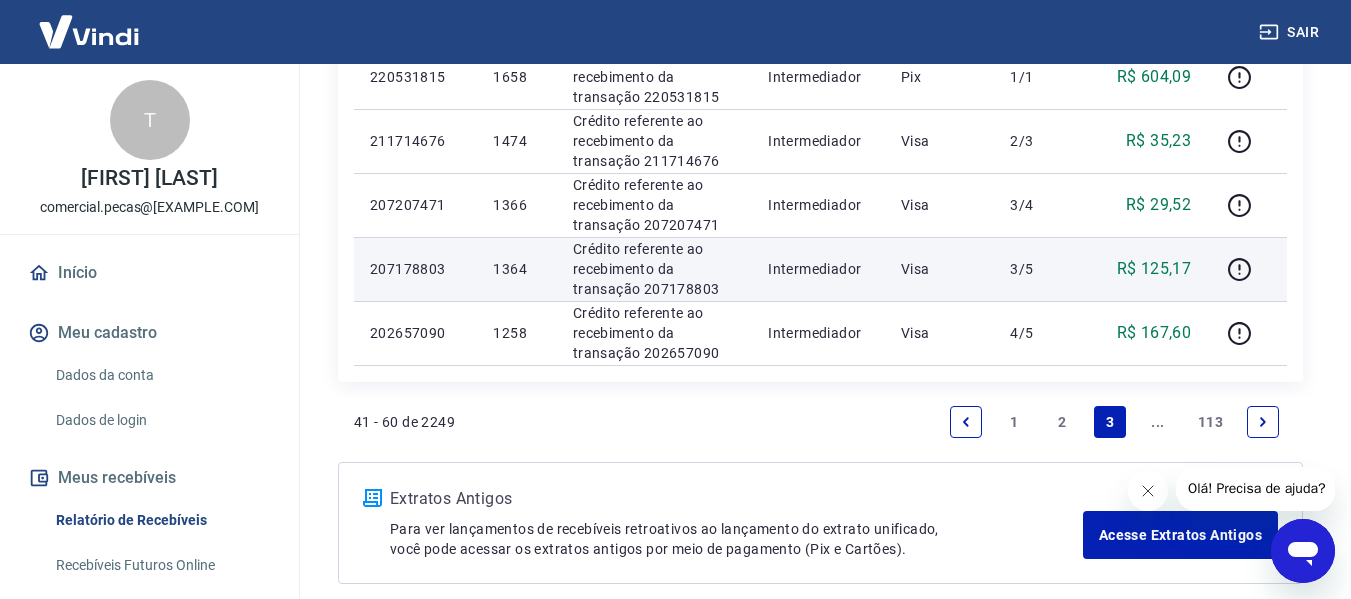 scroll, scrollTop: 1500, scrollLeft: 0, axis: vertical 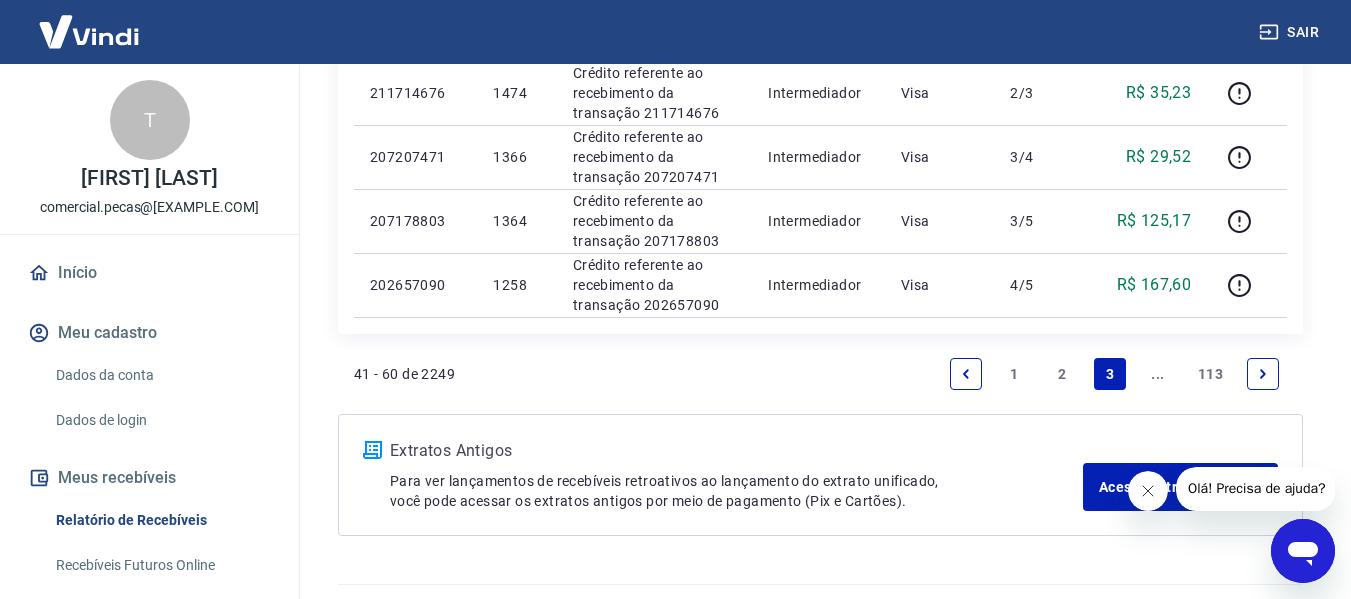 click on "2" at bounding box center (1062, 374) 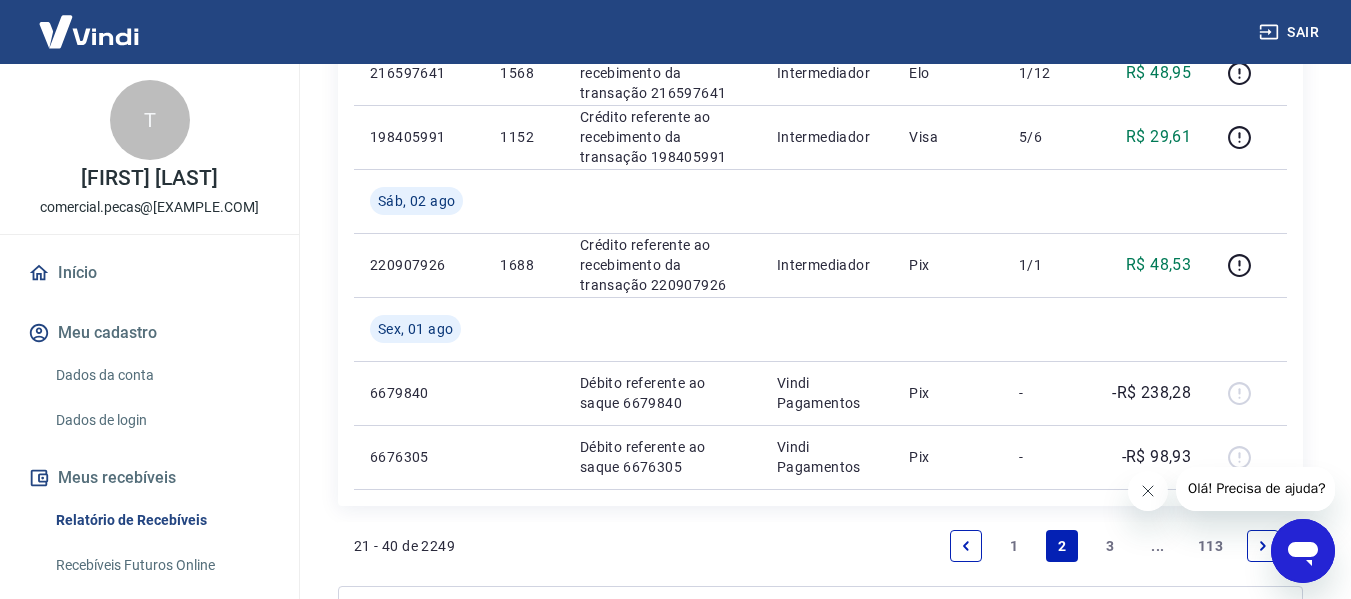 scroll, scrollTop: 1675, scrollLeft: 0, axis: vertical 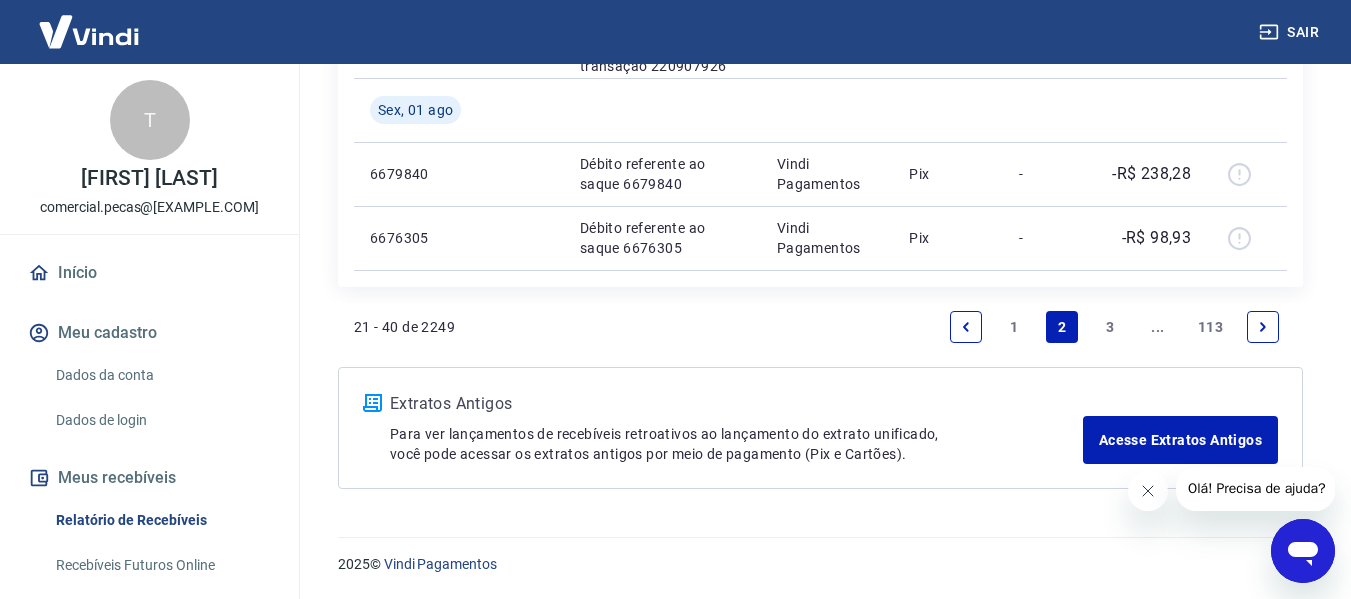 click on "1" at bounding box center [1014, 327] 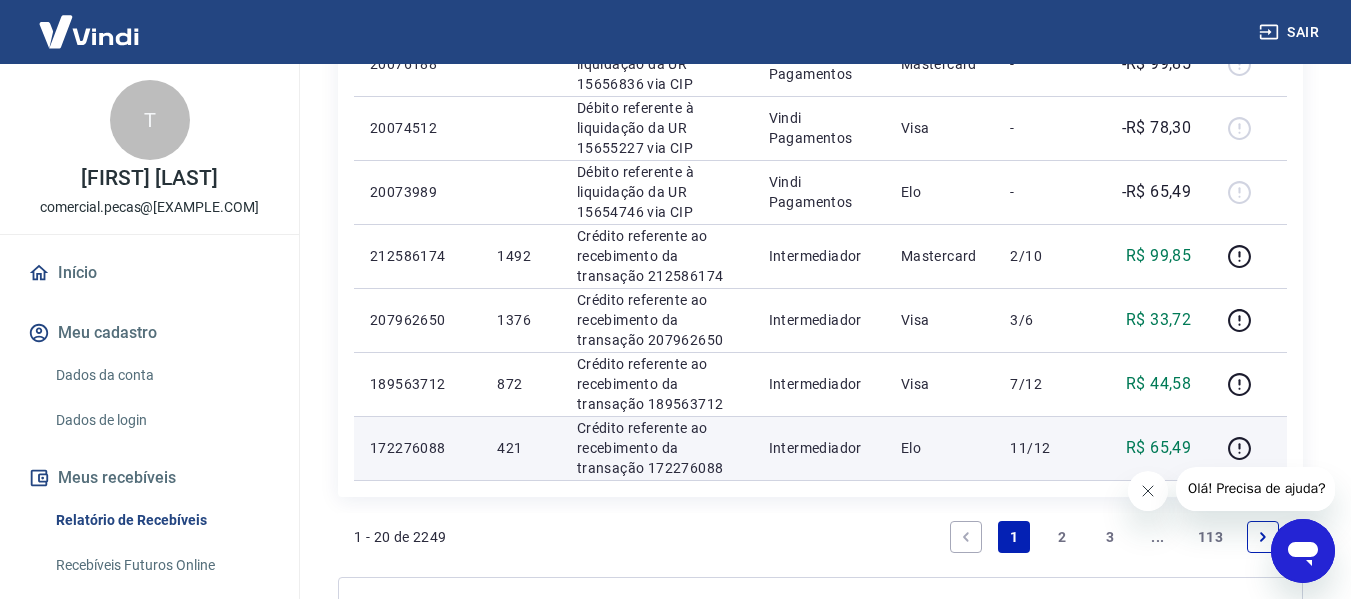 scroll, scrollTop: 1500, scrollLeft: 0, axis: vertical 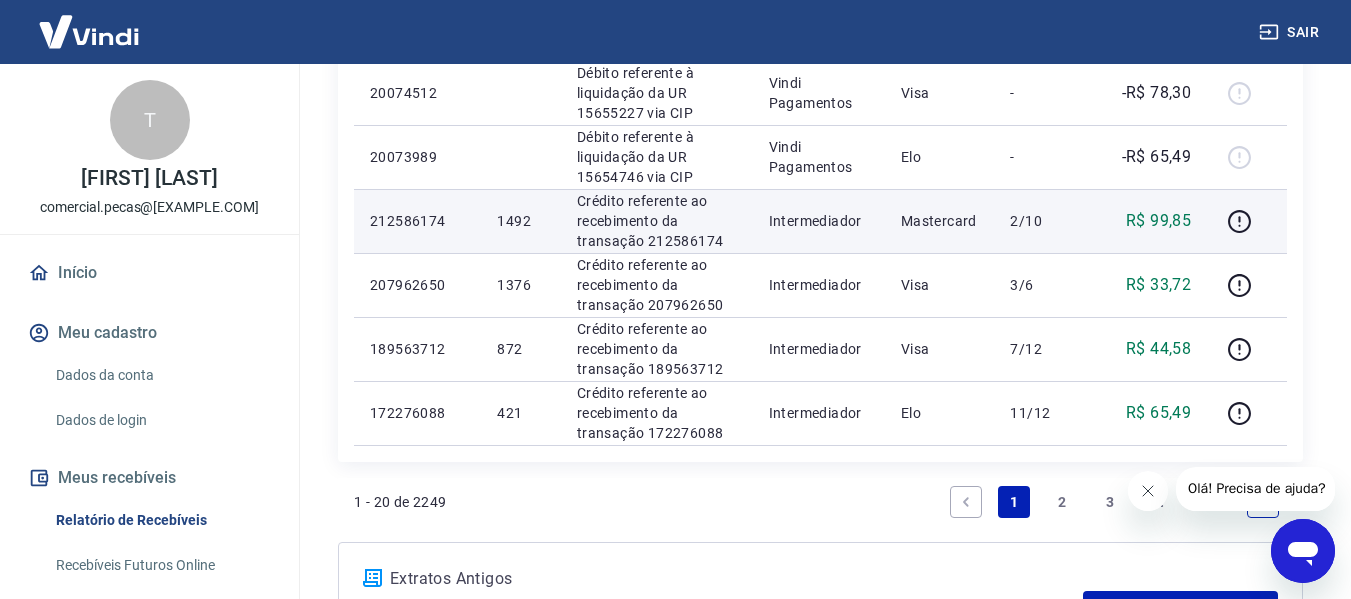 click on "212586174" at bounding box center (417, 221) 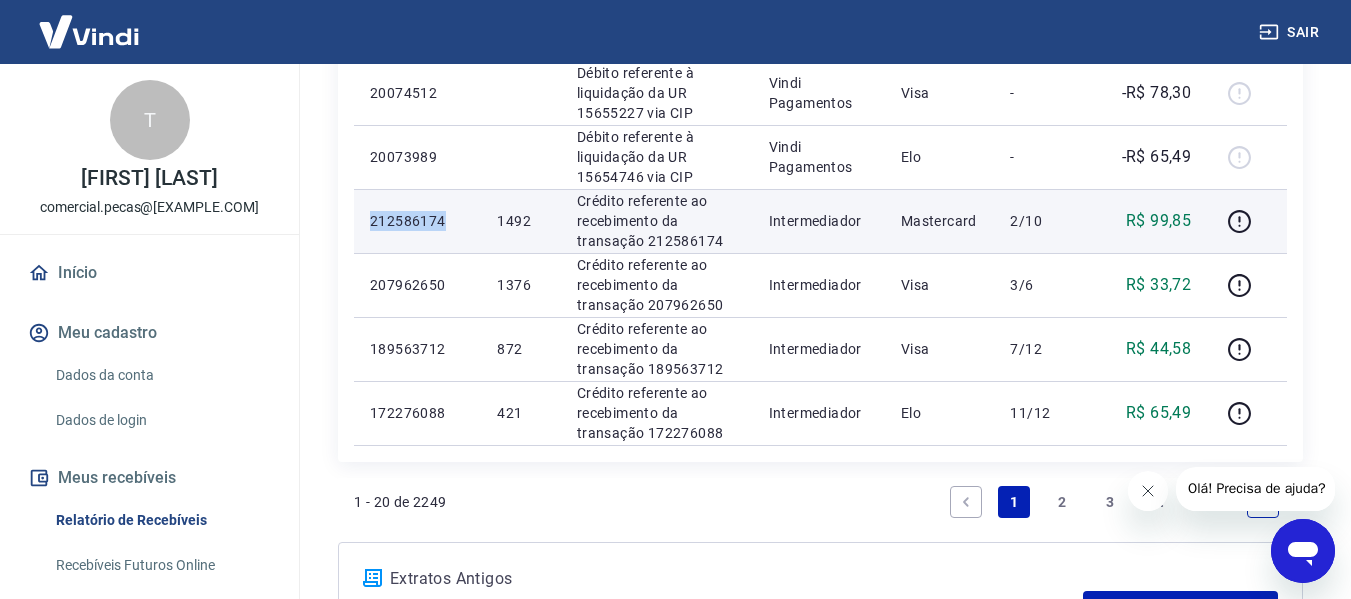 click on "212586174" at bounding box center (417, 221) 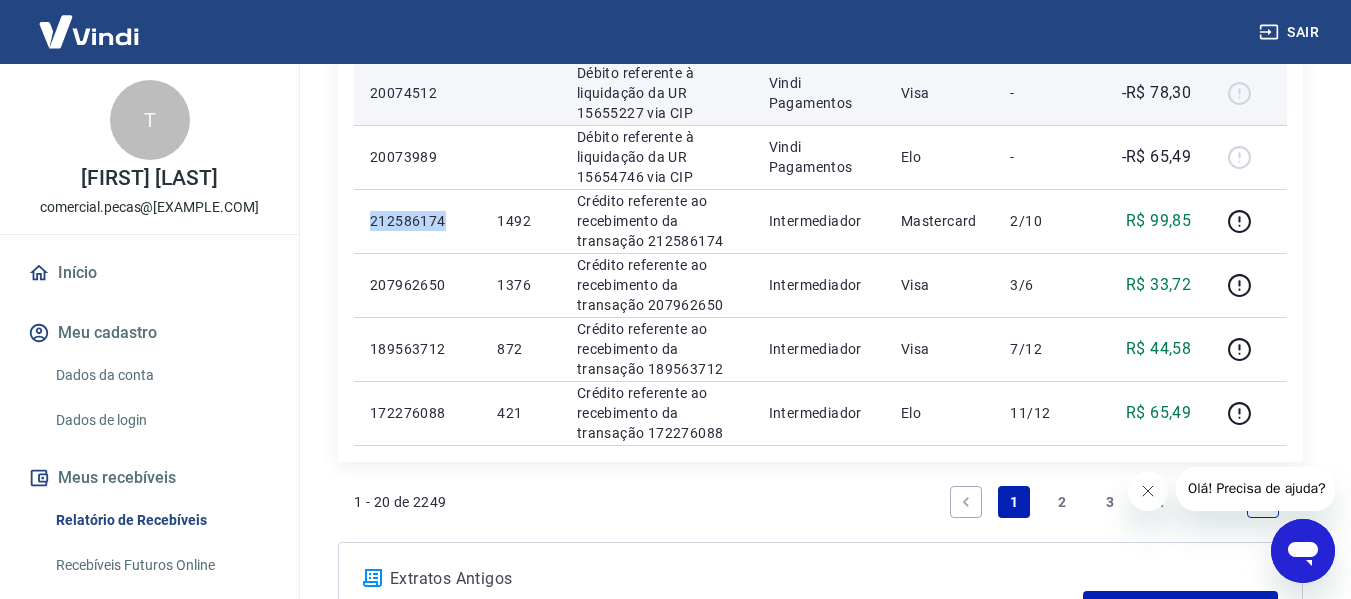 copy on "212586174" 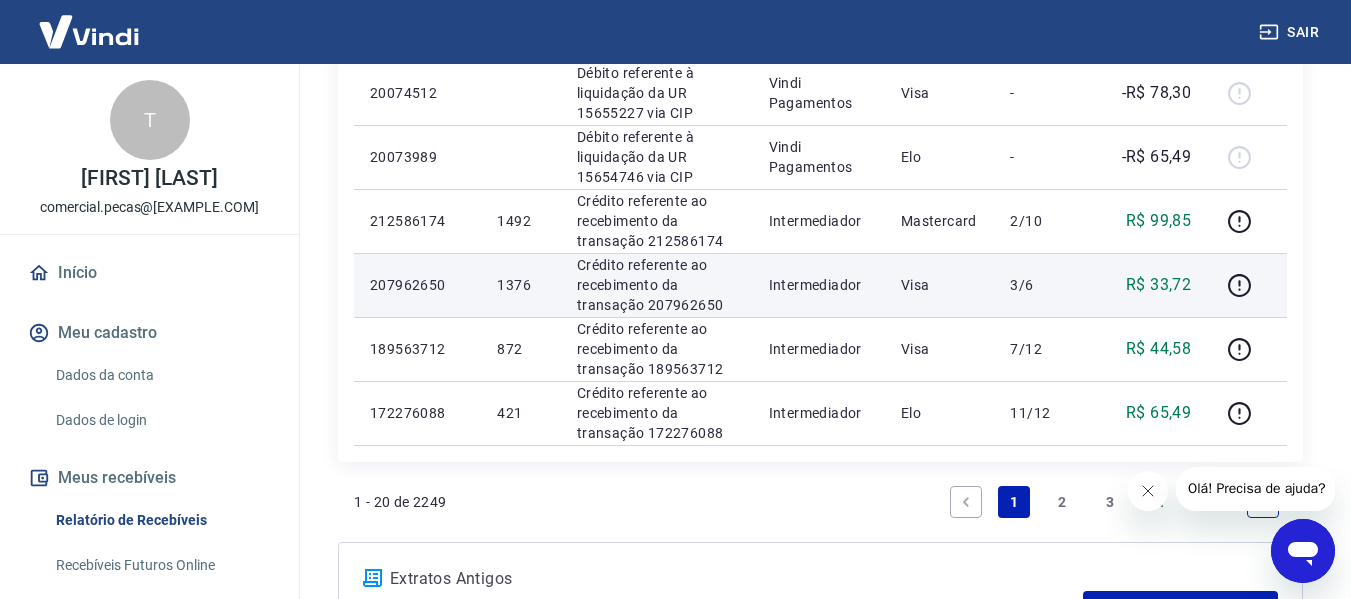 click on "207962650" at bounding box center (417, 285) 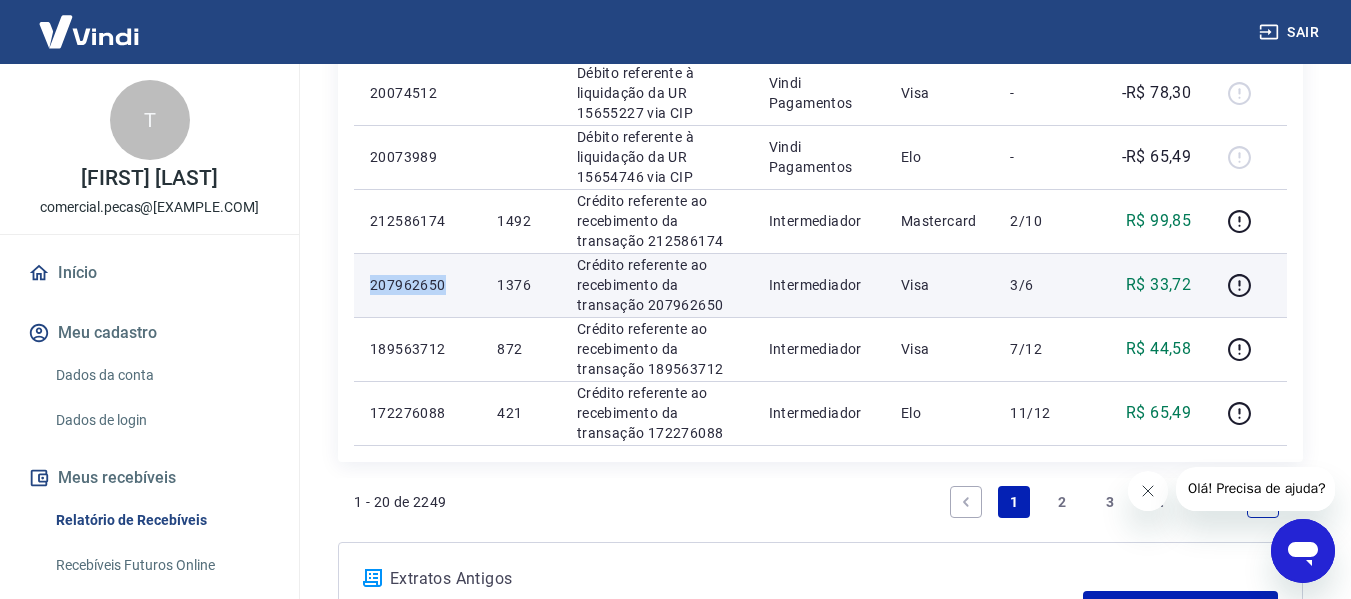 click on "207962650" at bounding box center (417, 285) 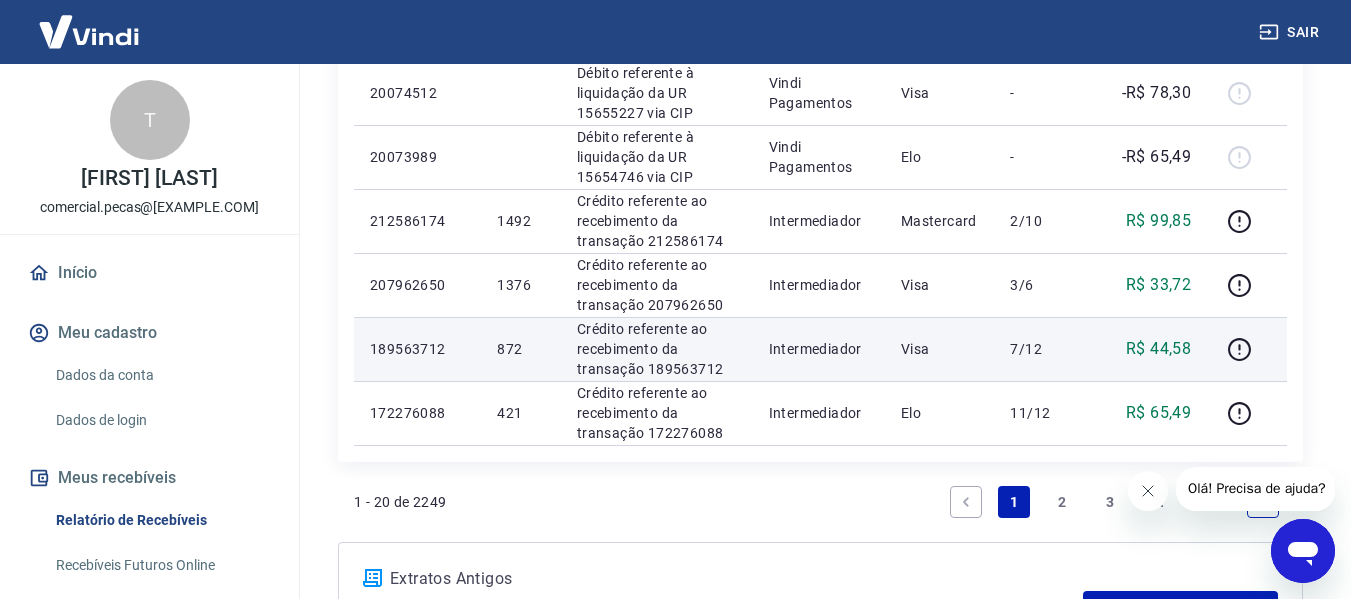click on "189563712" at bounding box center [417, 349] 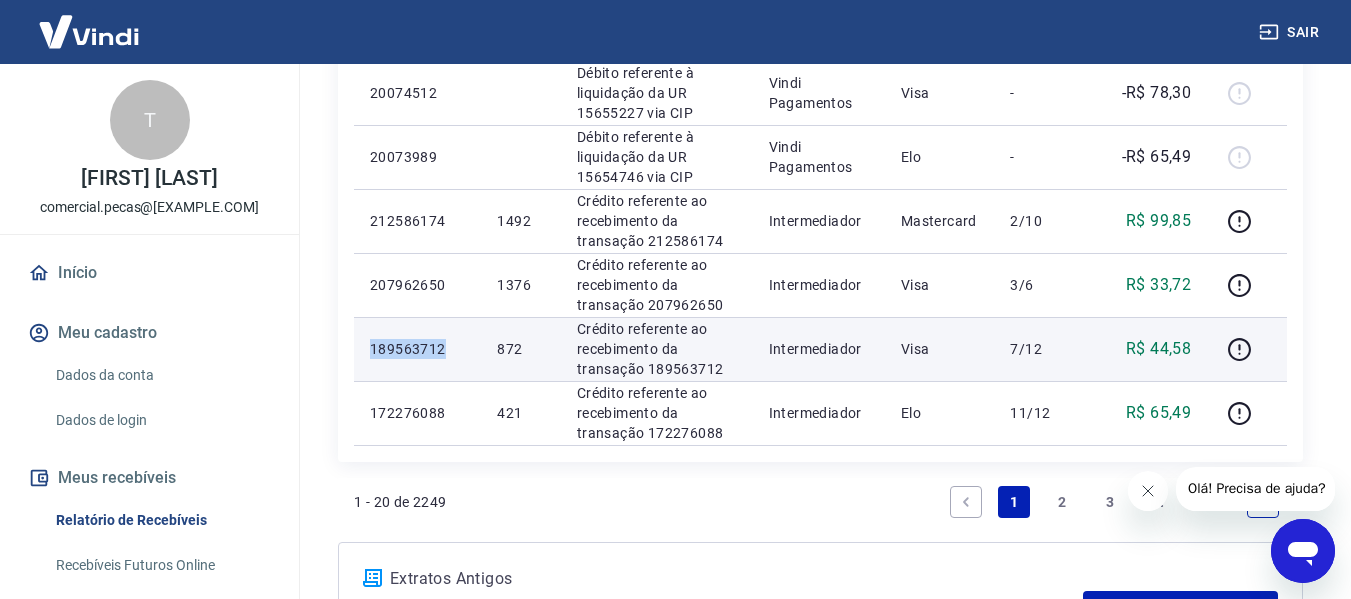 click on "189563712" at bounding box center (417, 349) 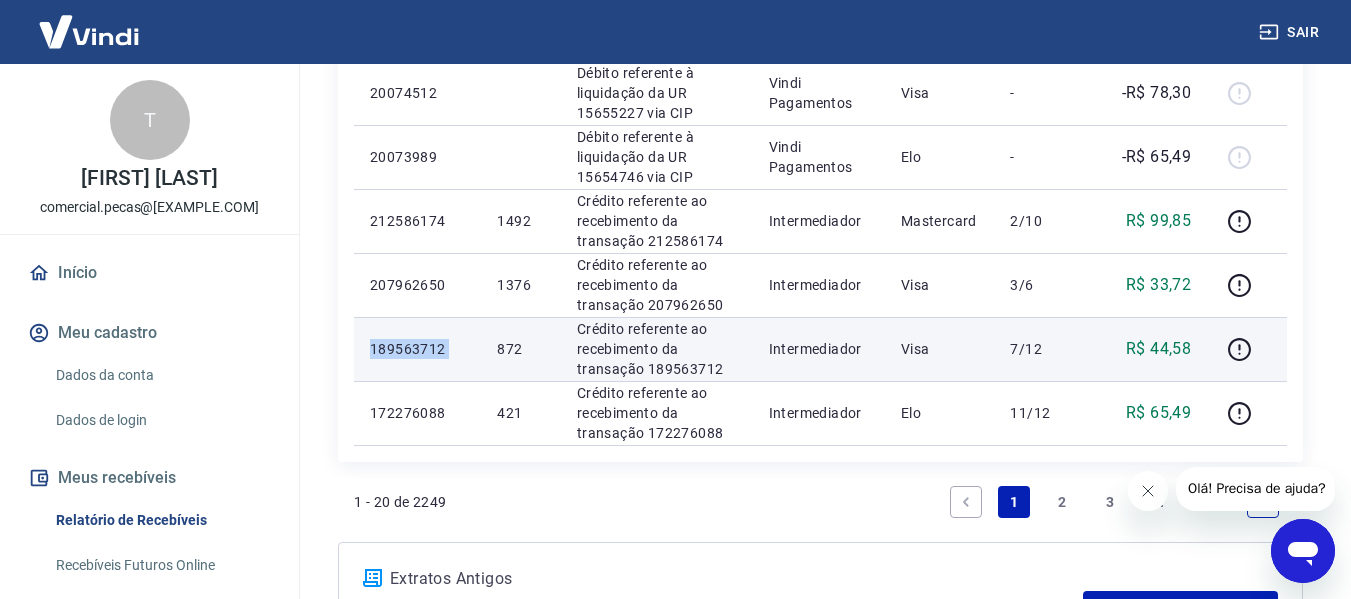 click on "189563712" at bounding box center (417, 349) 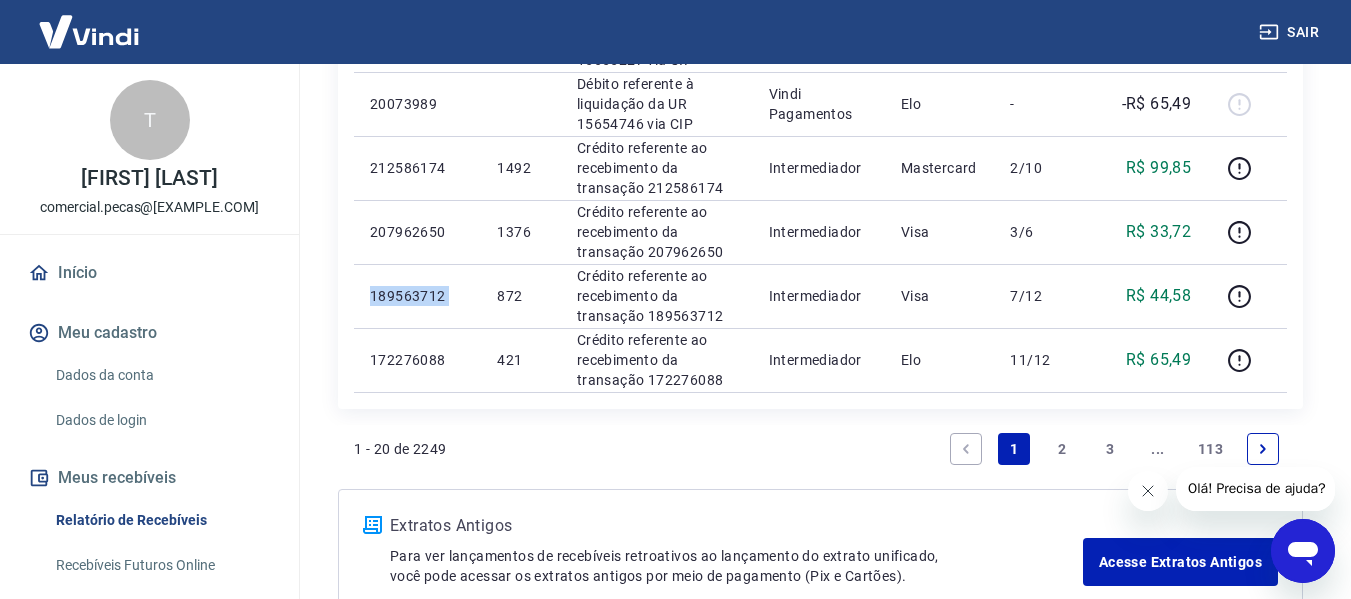 scroll, scrollTop: 1600, scrollLeft: 0, axis: vertical 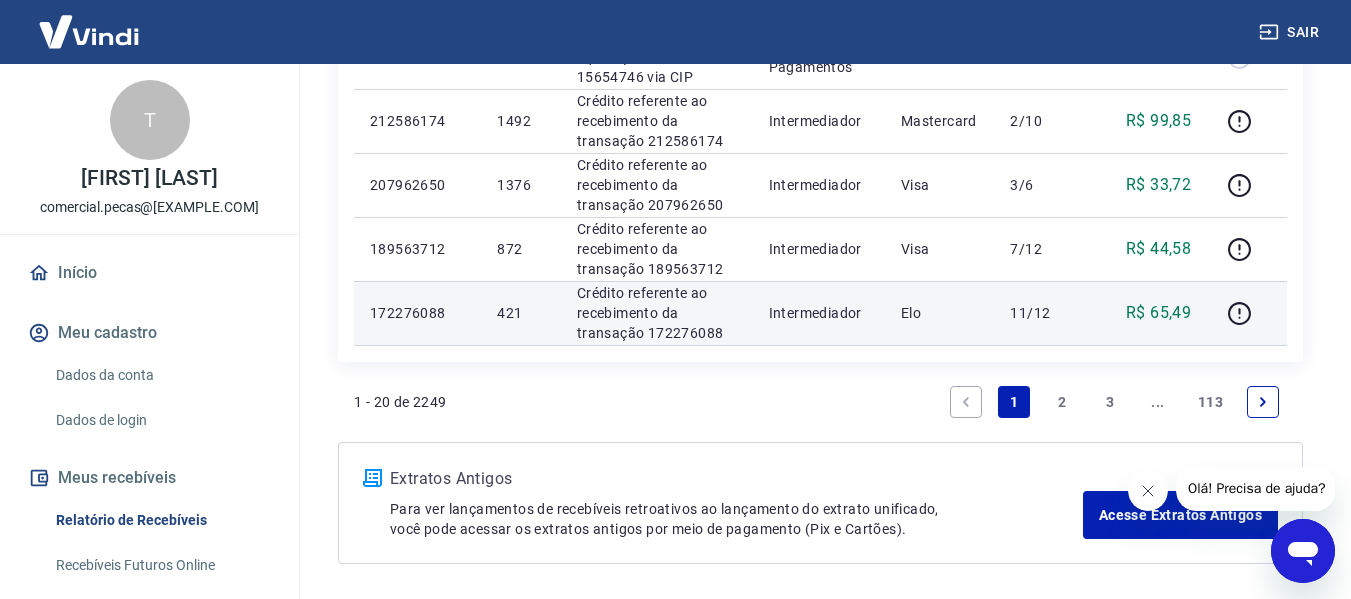 click on "172276088" at bounding box center [417, 313] 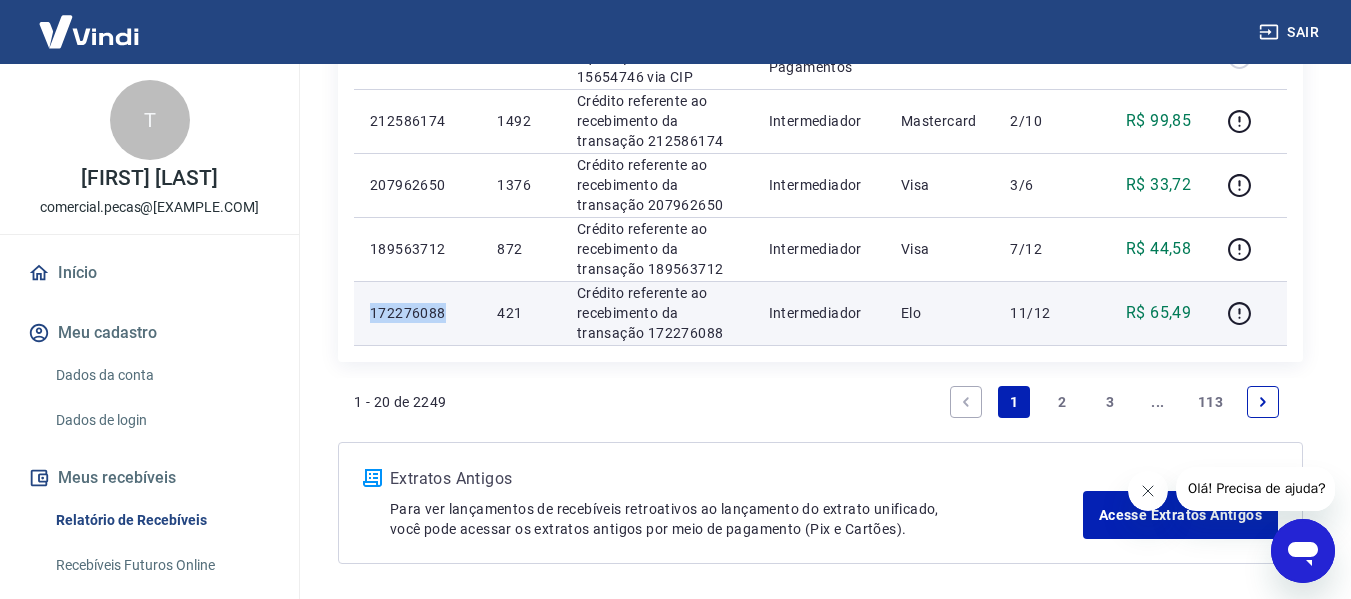 click on "172276088" at bounding box center (417, 313) 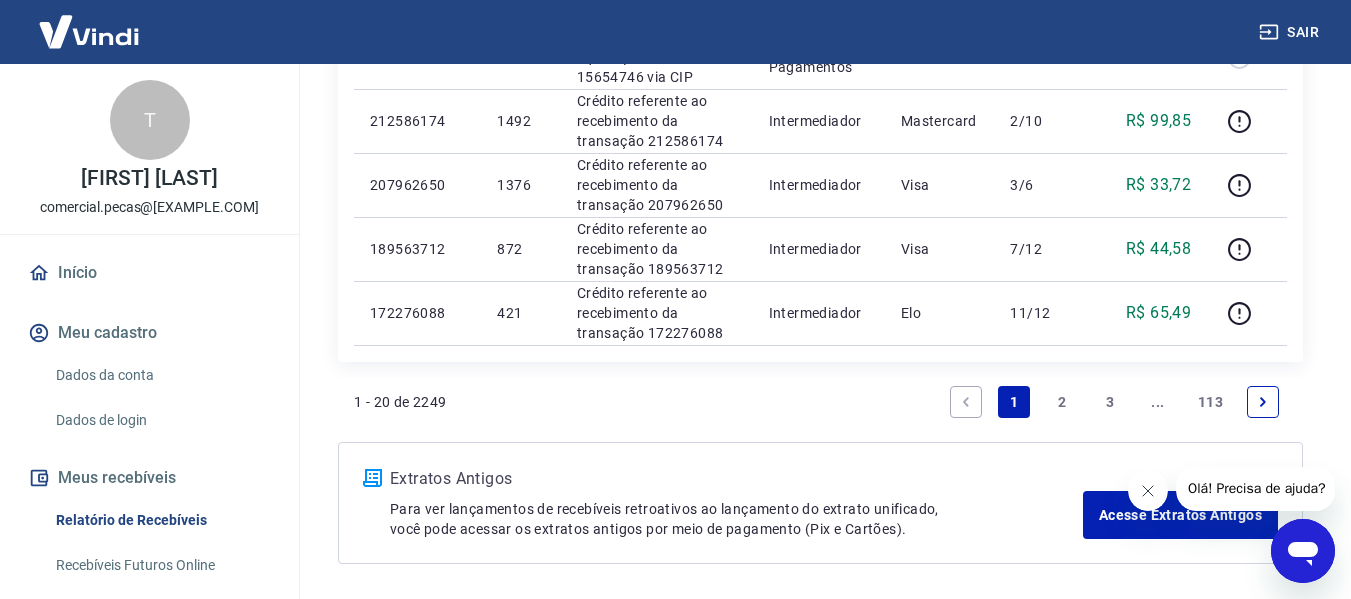 click on "2" at bounding box center (1062, 402) 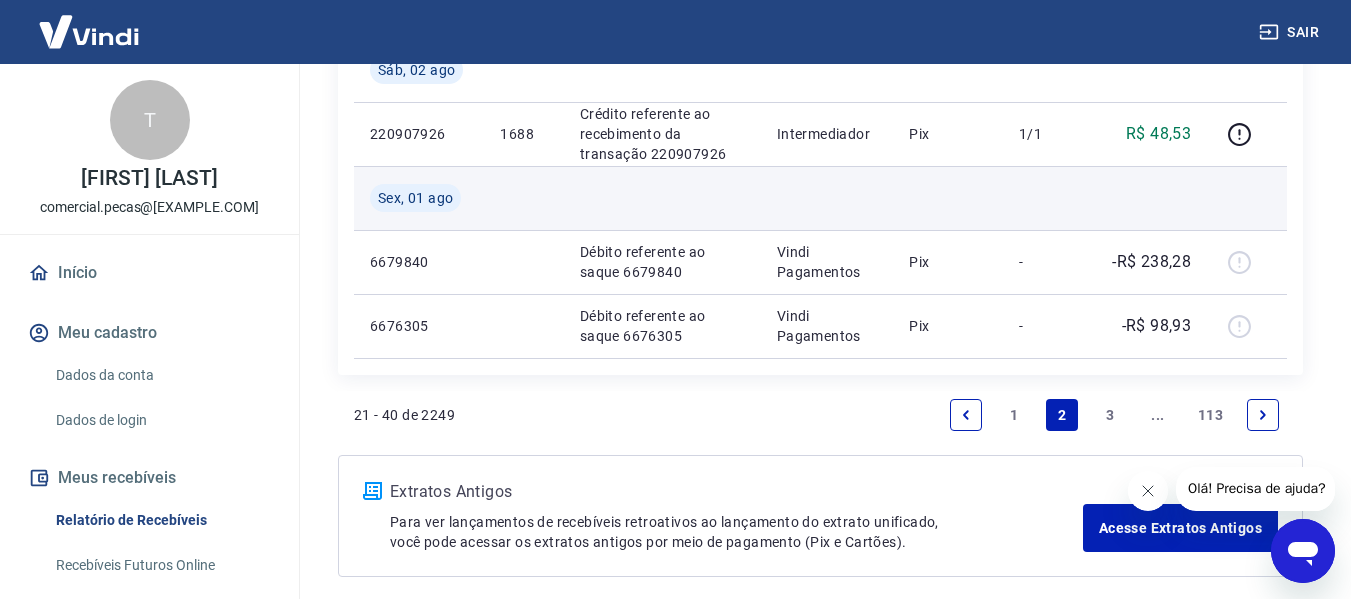 scroll, scrollTop: 1675, scrollLeft: 0, axis: vertical 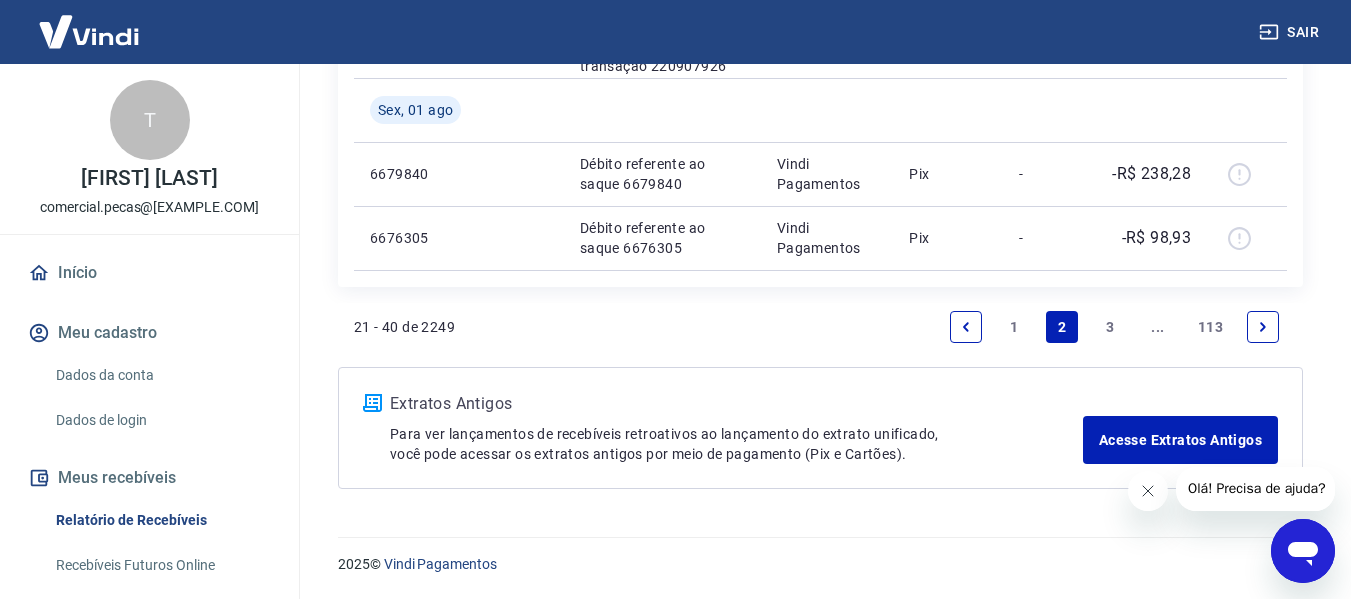 click on "1" at bounding box center [1014, 327] 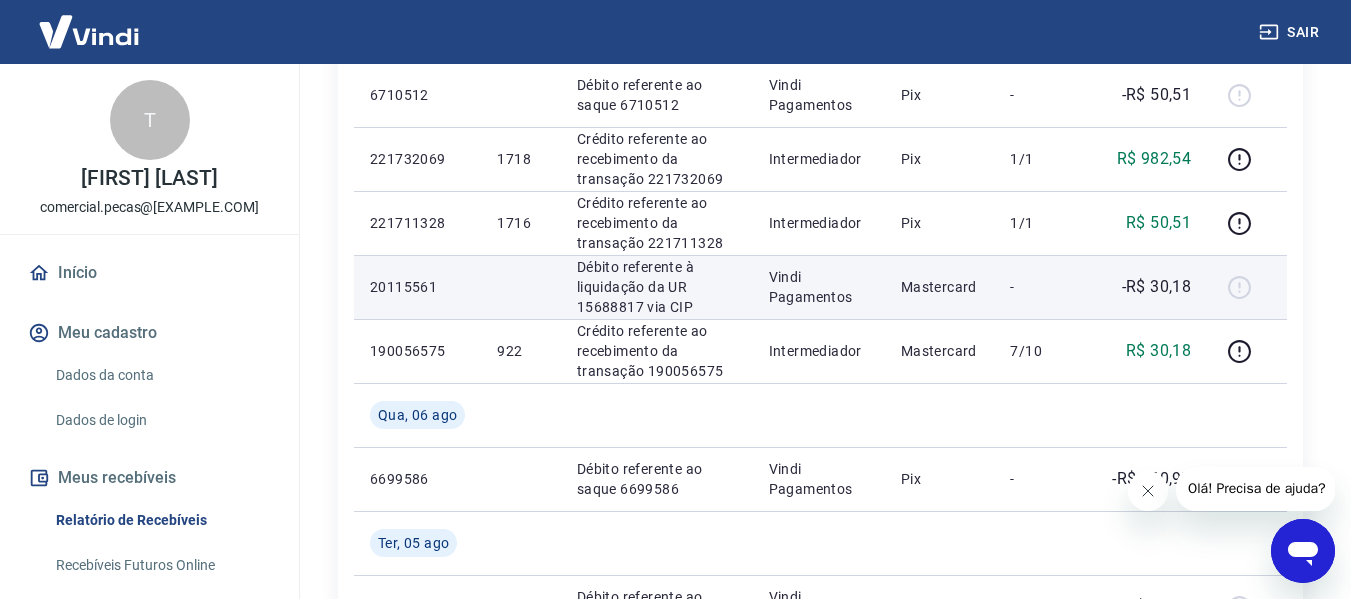 scroll, scrollTop: 700, scrollLeft: 0, axis: vertical 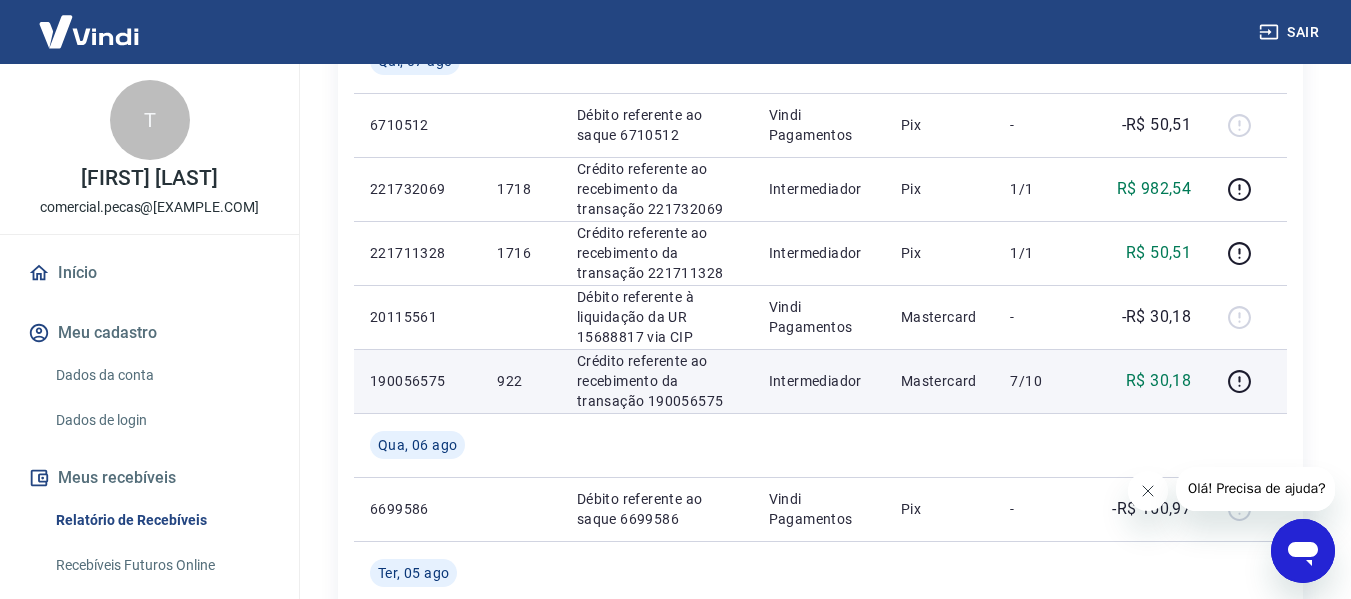 click on "190056575" at bounding box center [417, 381] 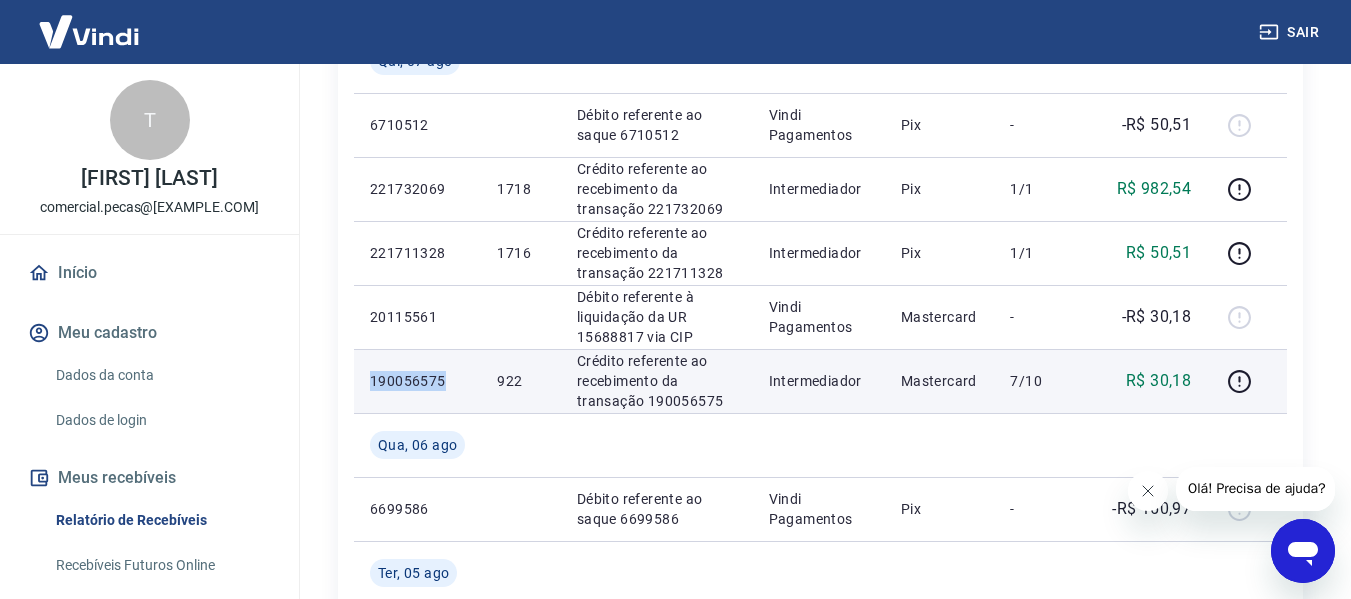 click on "190056575" at bounding box center [417, 381] 